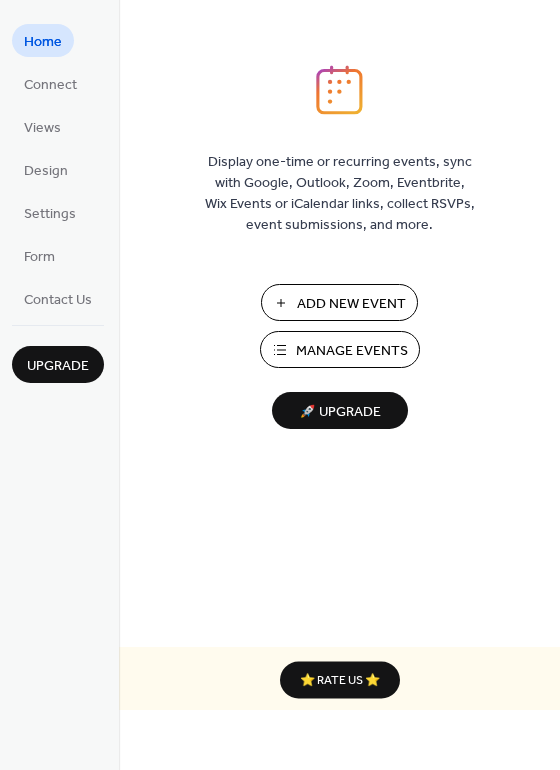 scroll, scrollTop: 0, scrollLeft: 0, axis: both 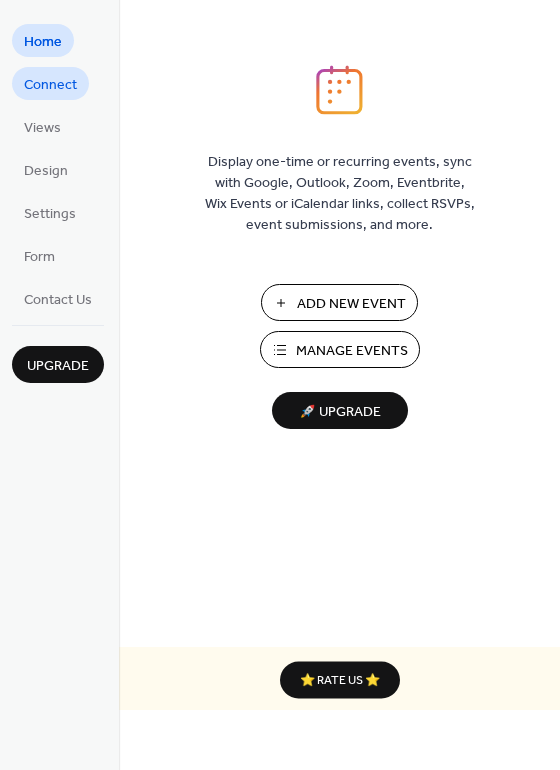 click on "Connect" at bounding box center [50, 85] 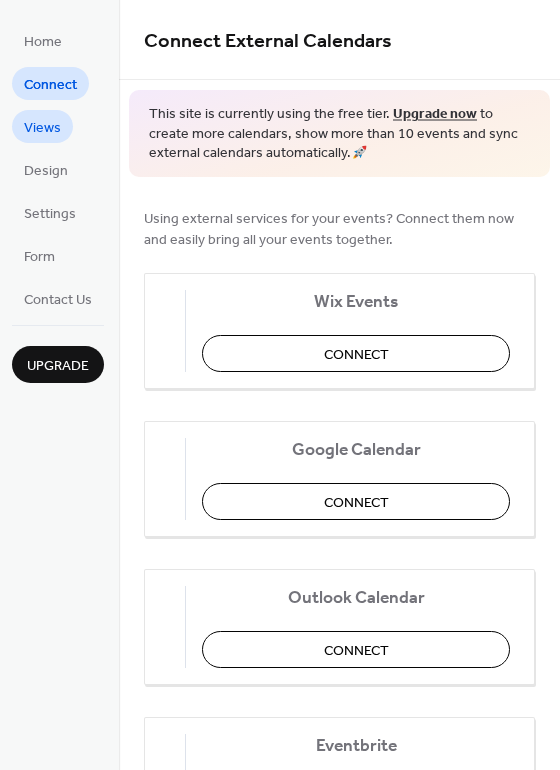click on "Views" at bounding box center (42, 126) 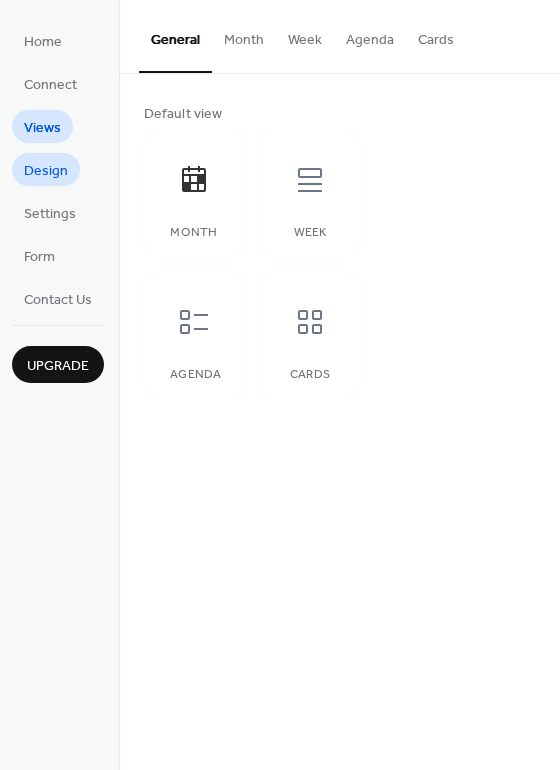 click on "Design" at bounding box center [46, 171] 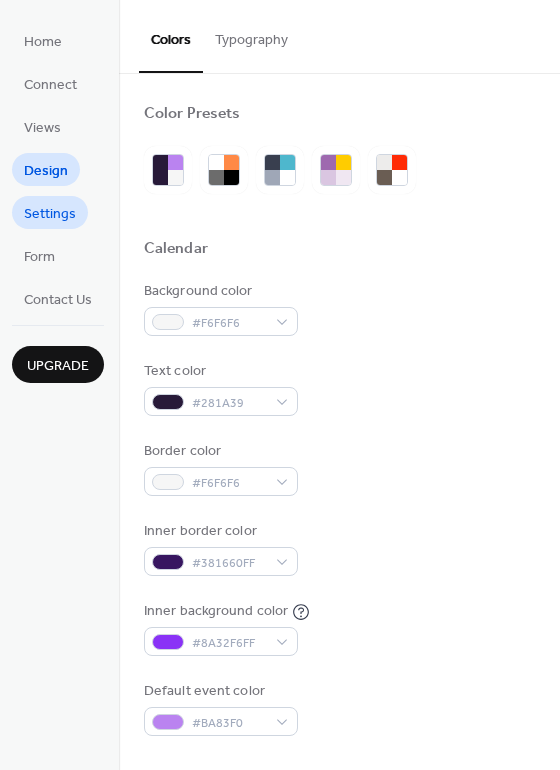 click on "Settings" at bounding box center [50, 214] 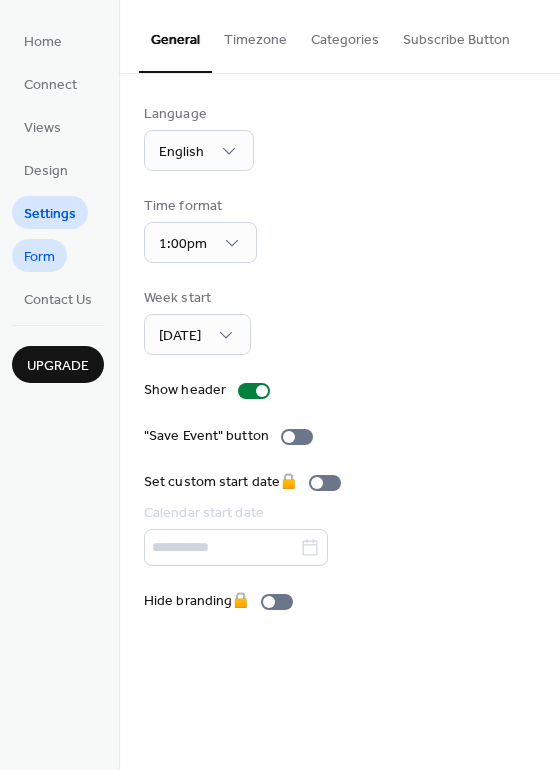 click on "Form" at bounding box center (39, 255) 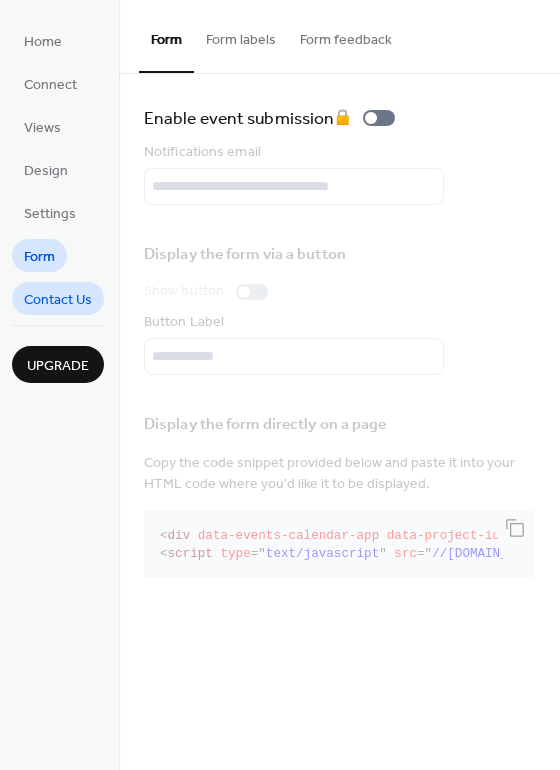 click on "Contact Us" at bounding box center (58, 300) 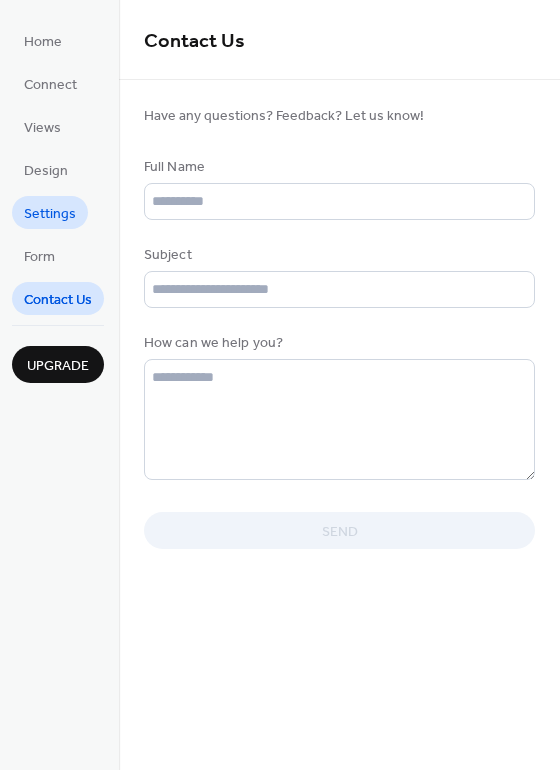 click on "Settings" at bounding box center (50, 214) 